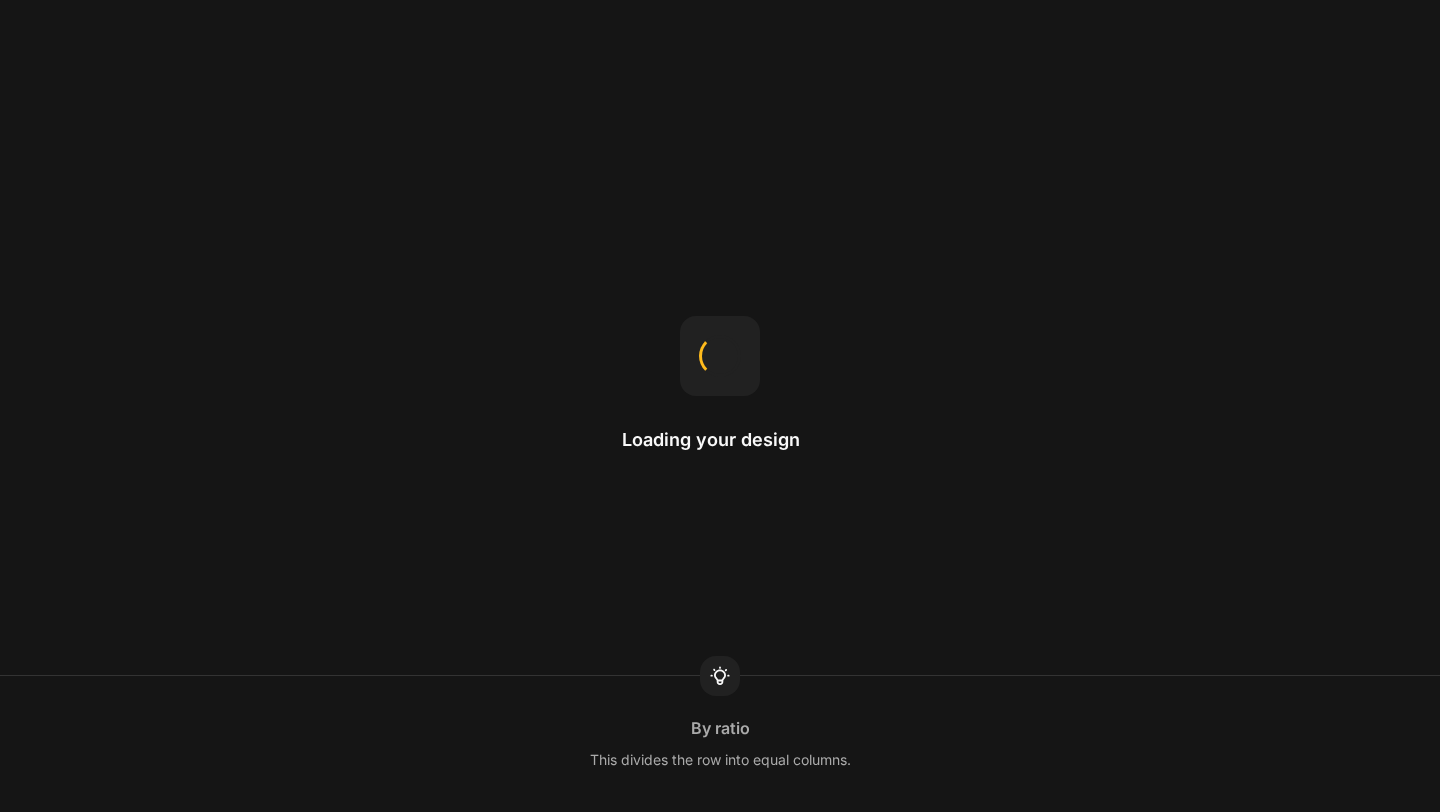 scroll, scrollTop: 0, scrollLeft: 0, axis: both 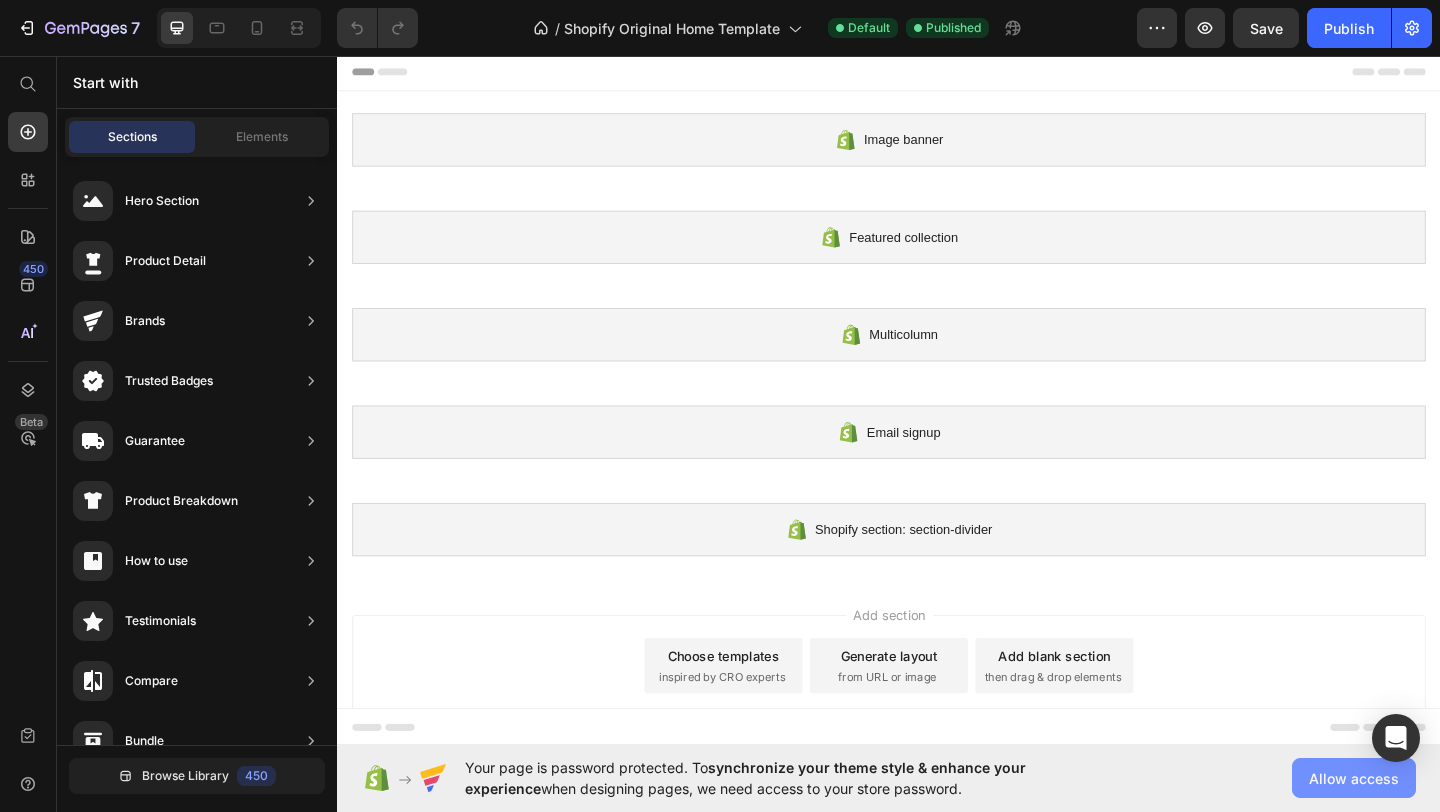 click on "Allow access" 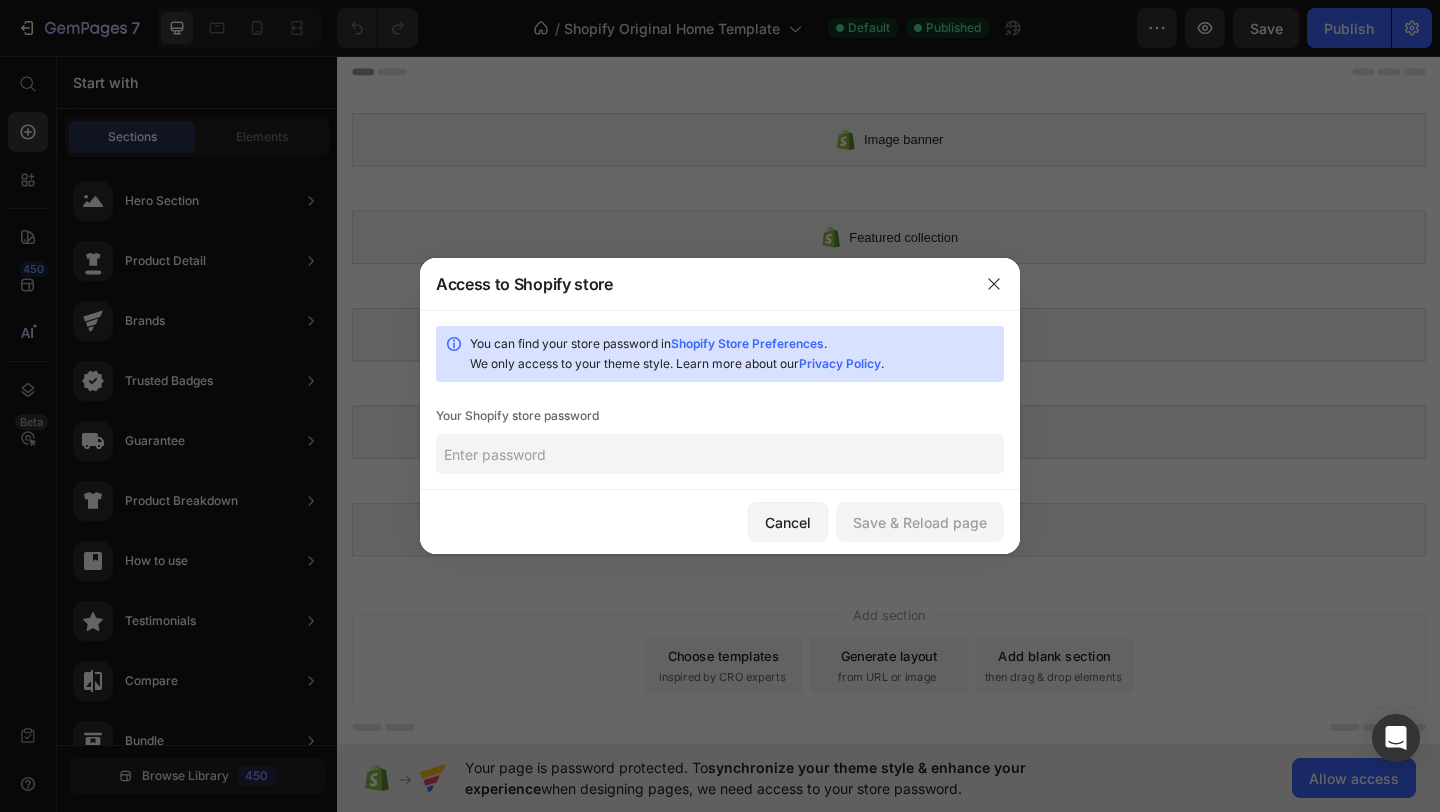 click 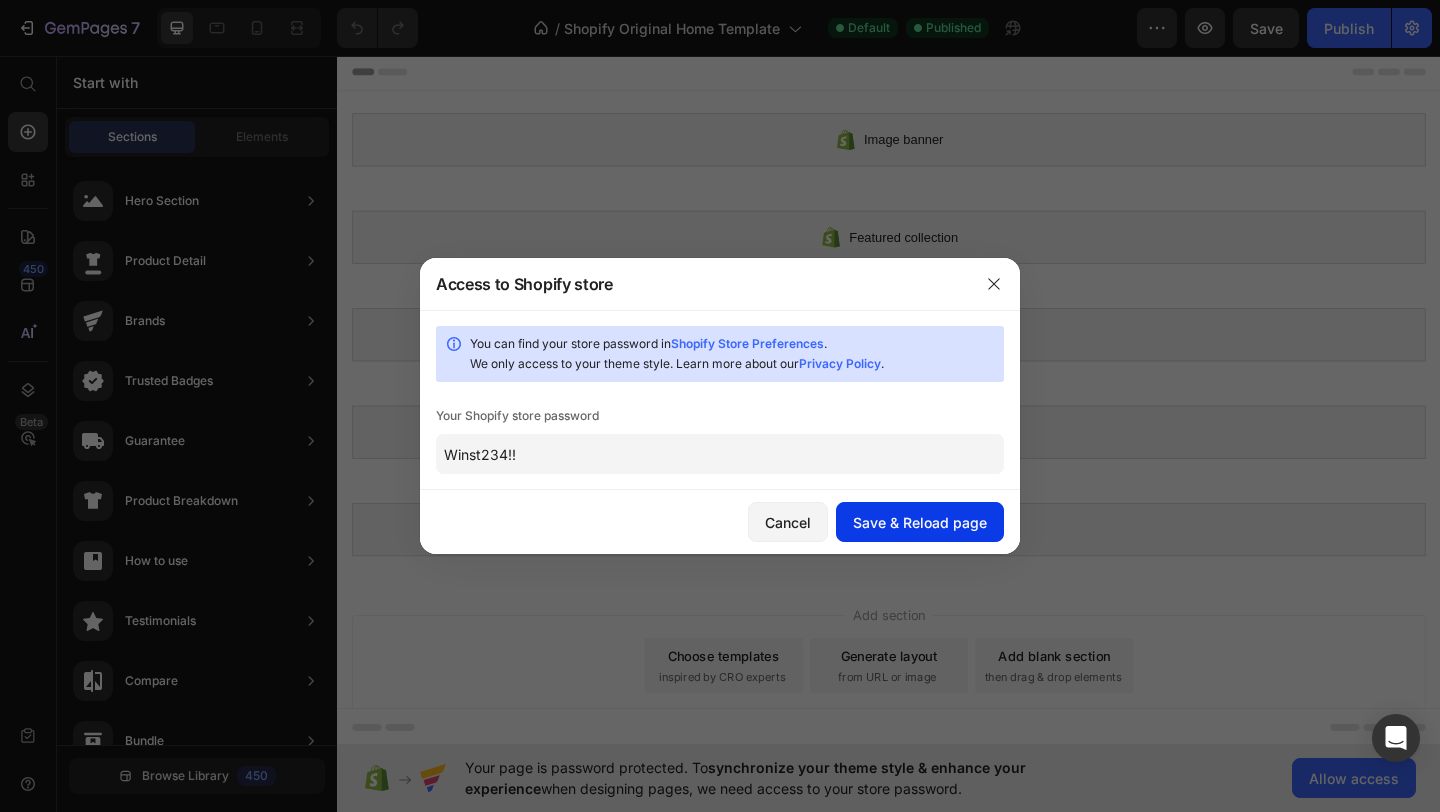 type on "Winst234!!" 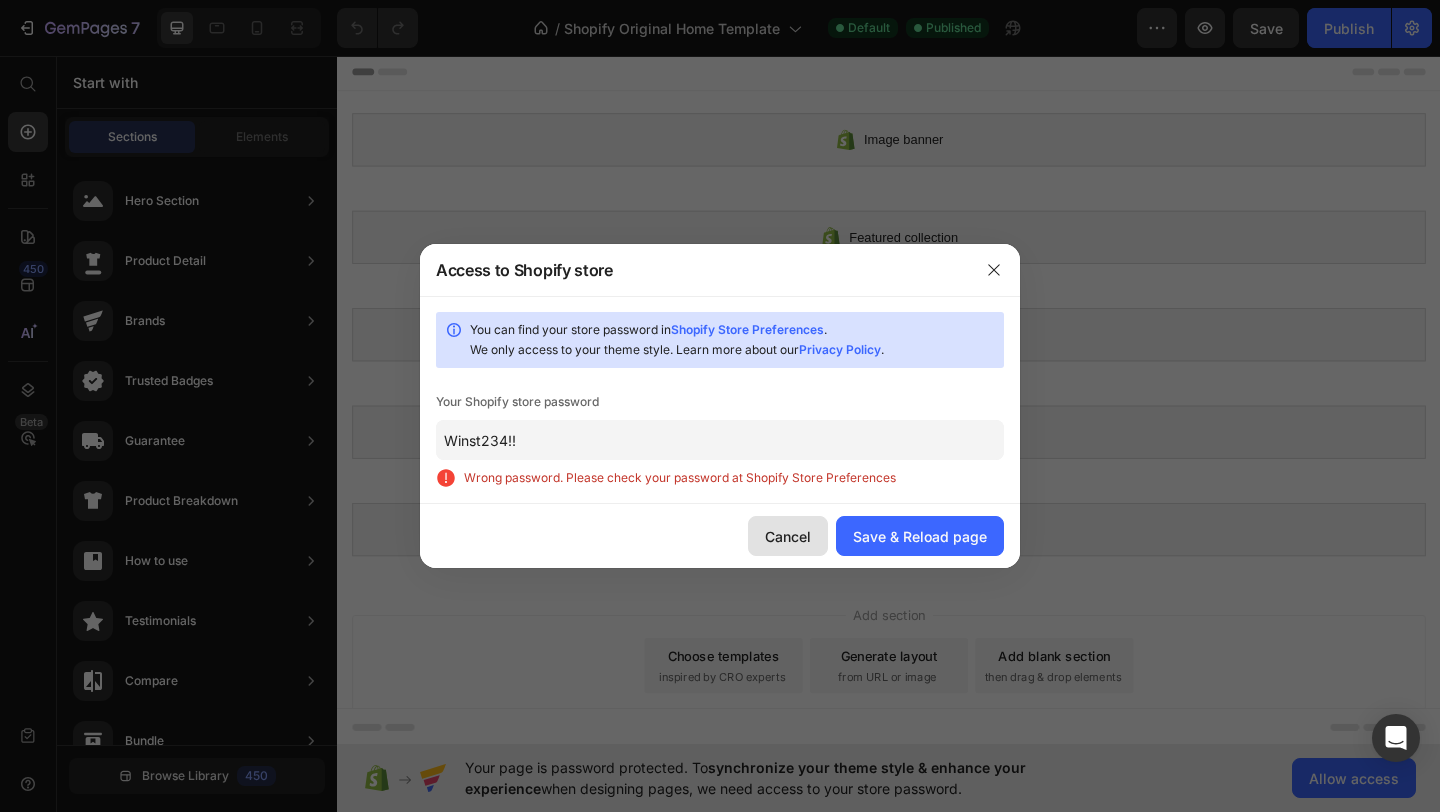 click on "Cancel" at bounding box center (788, 536) 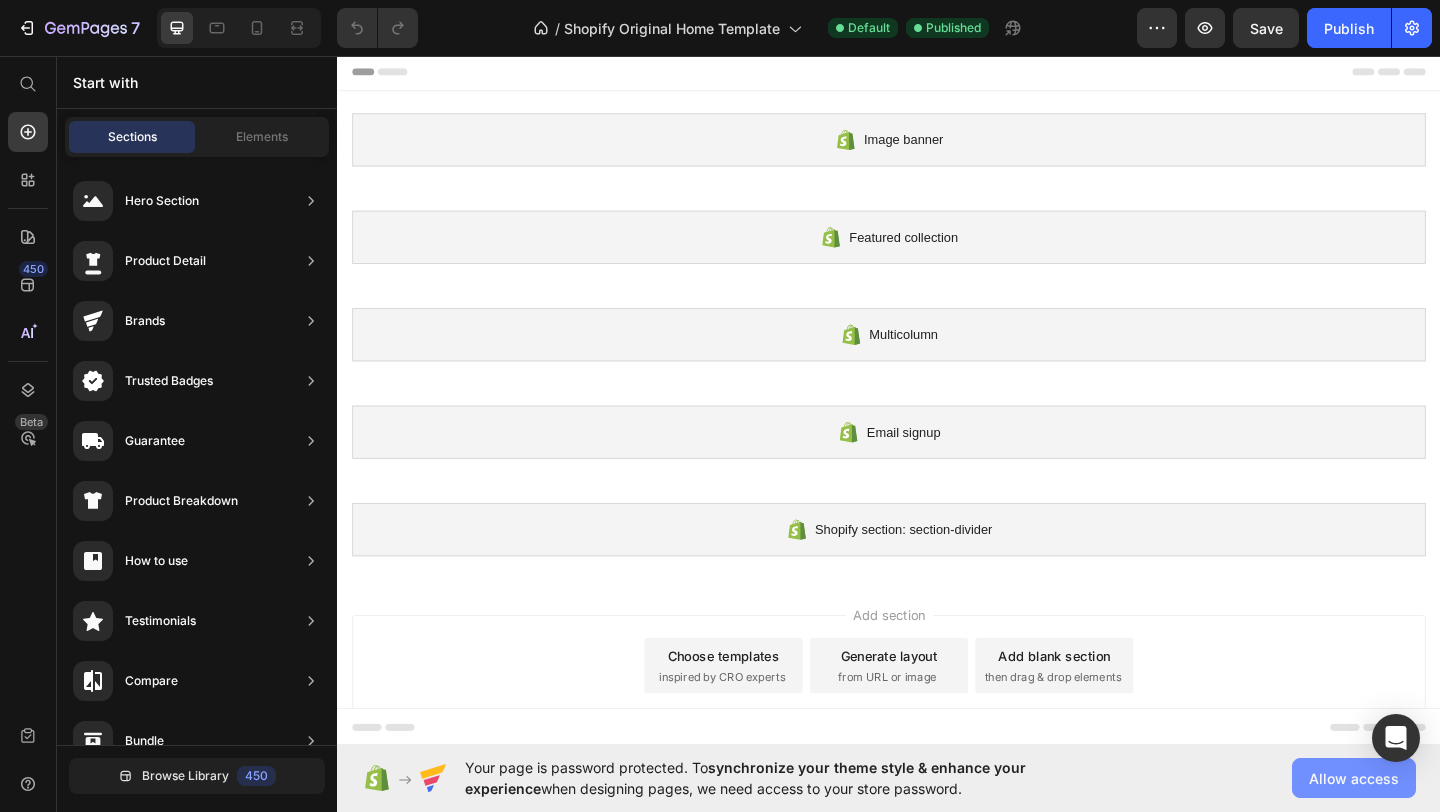 click on "Allow access" at bounding box center [1354, 778] 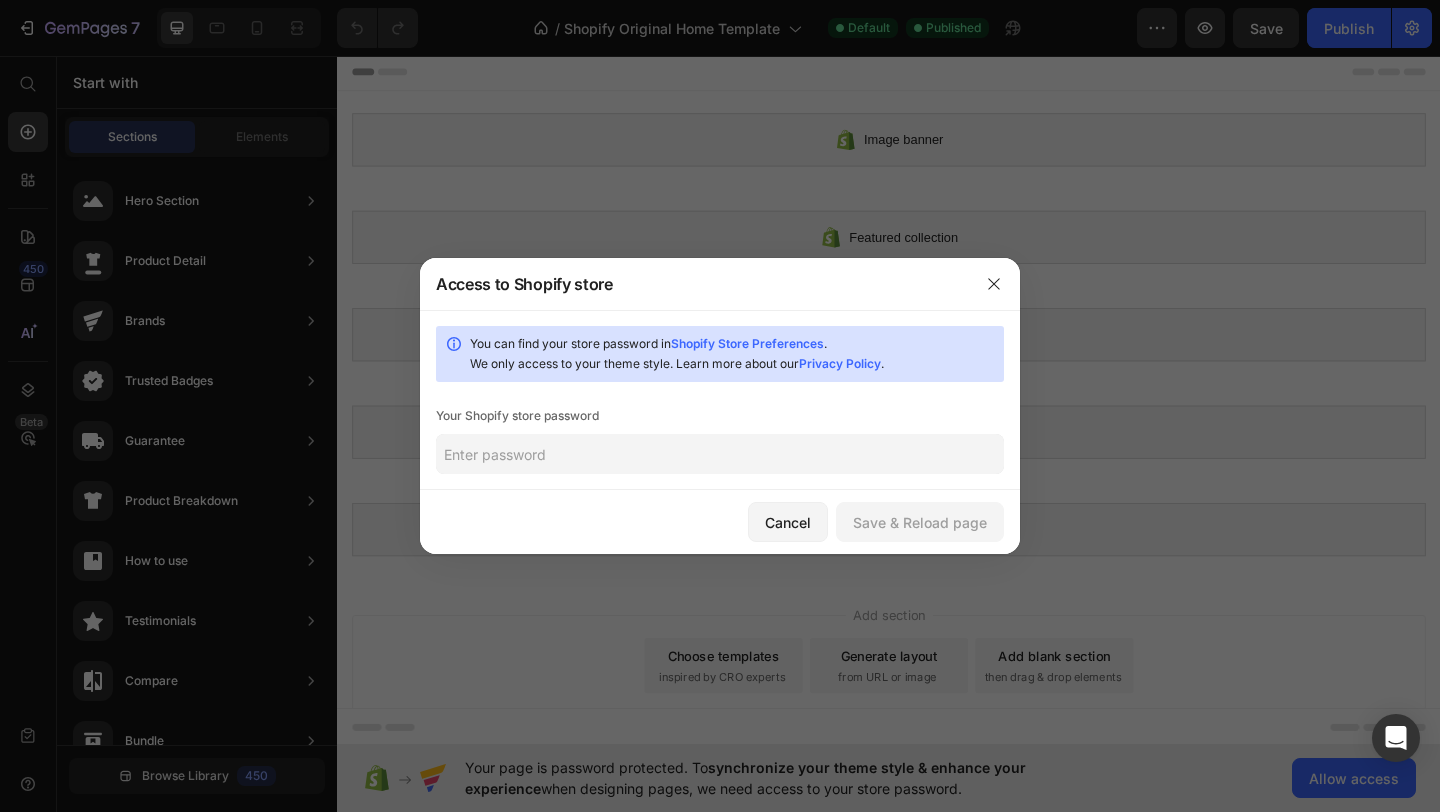 click 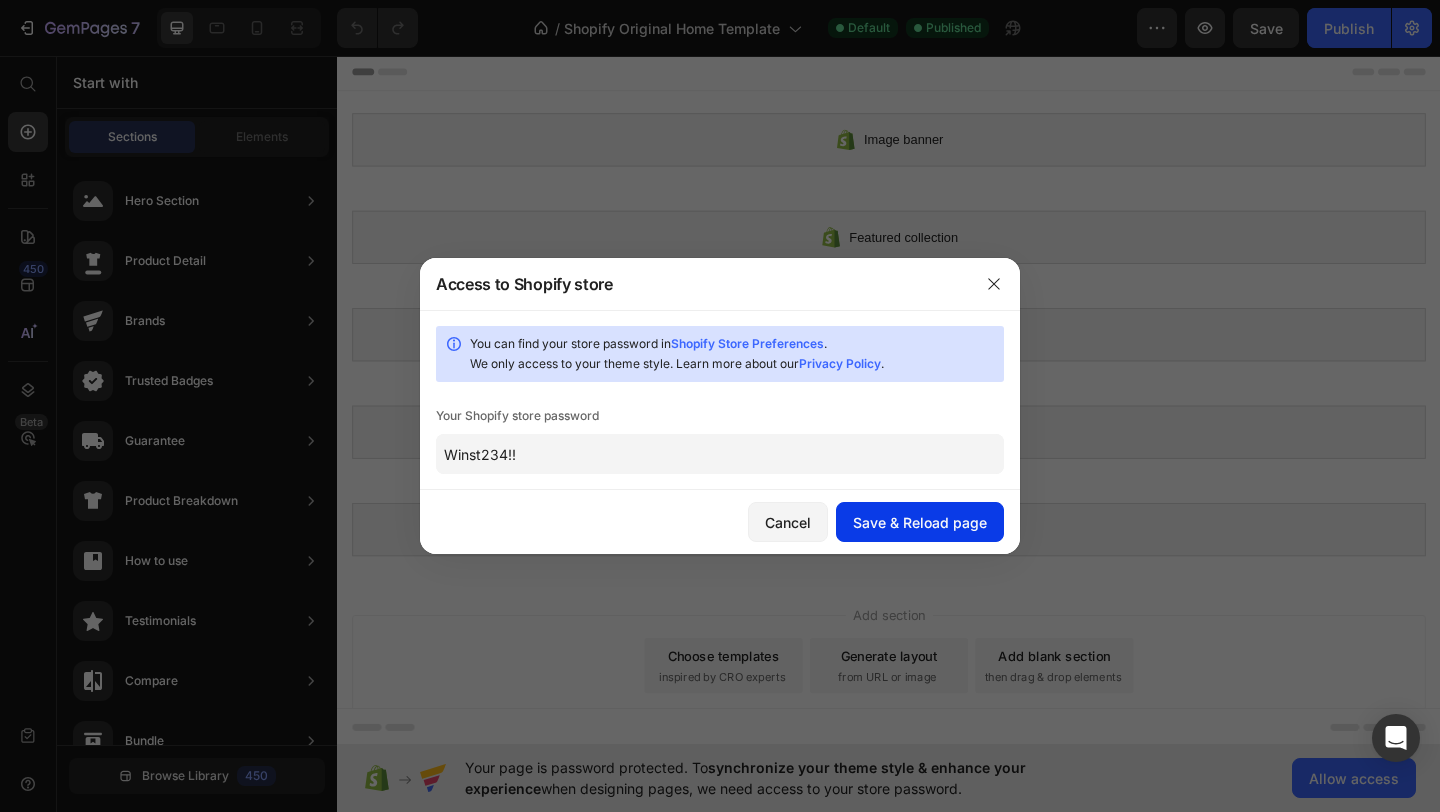 click on "Save & Reload page" at bounding box center (920, 522) 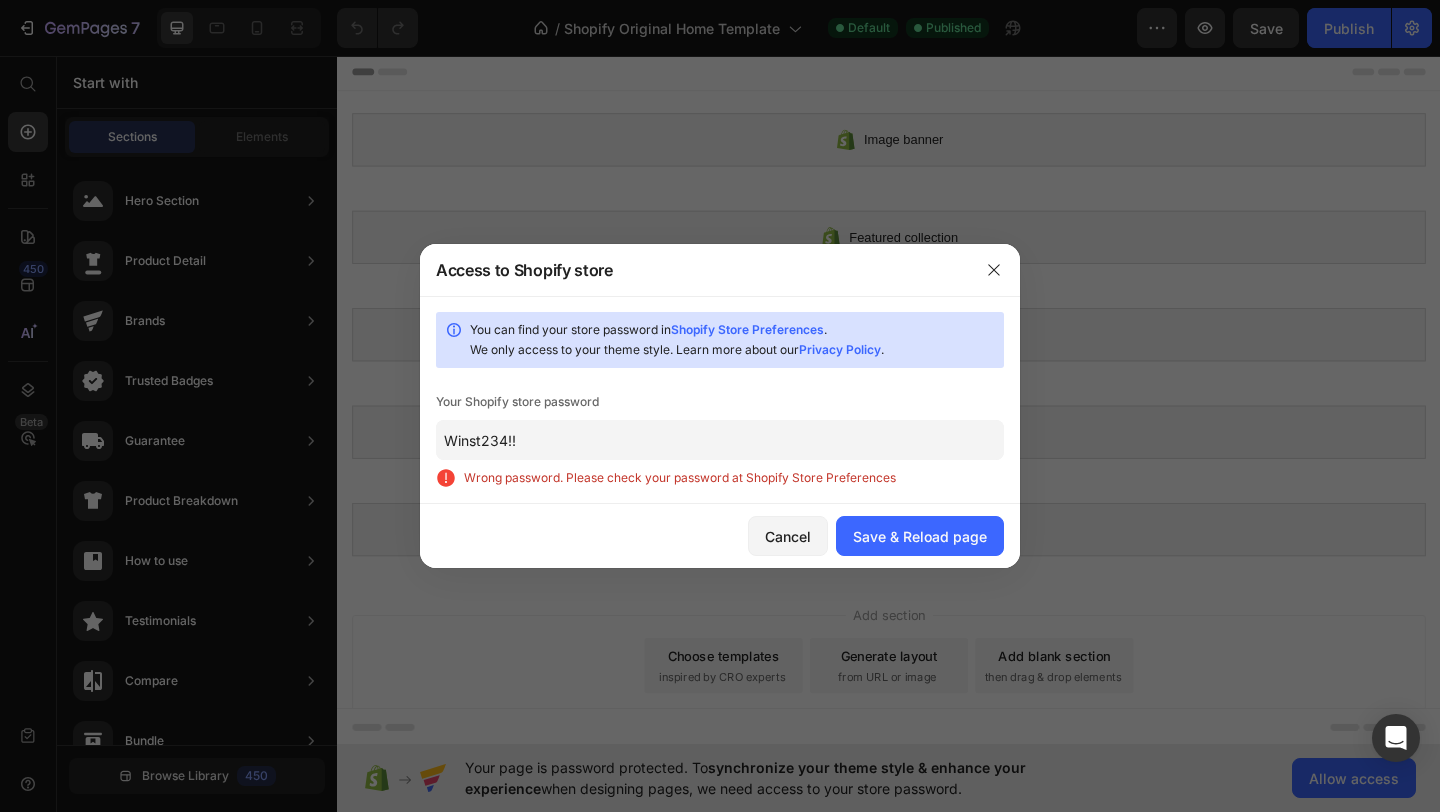 click on "Shopify Store Preferences" at bounding box center (747, 329) 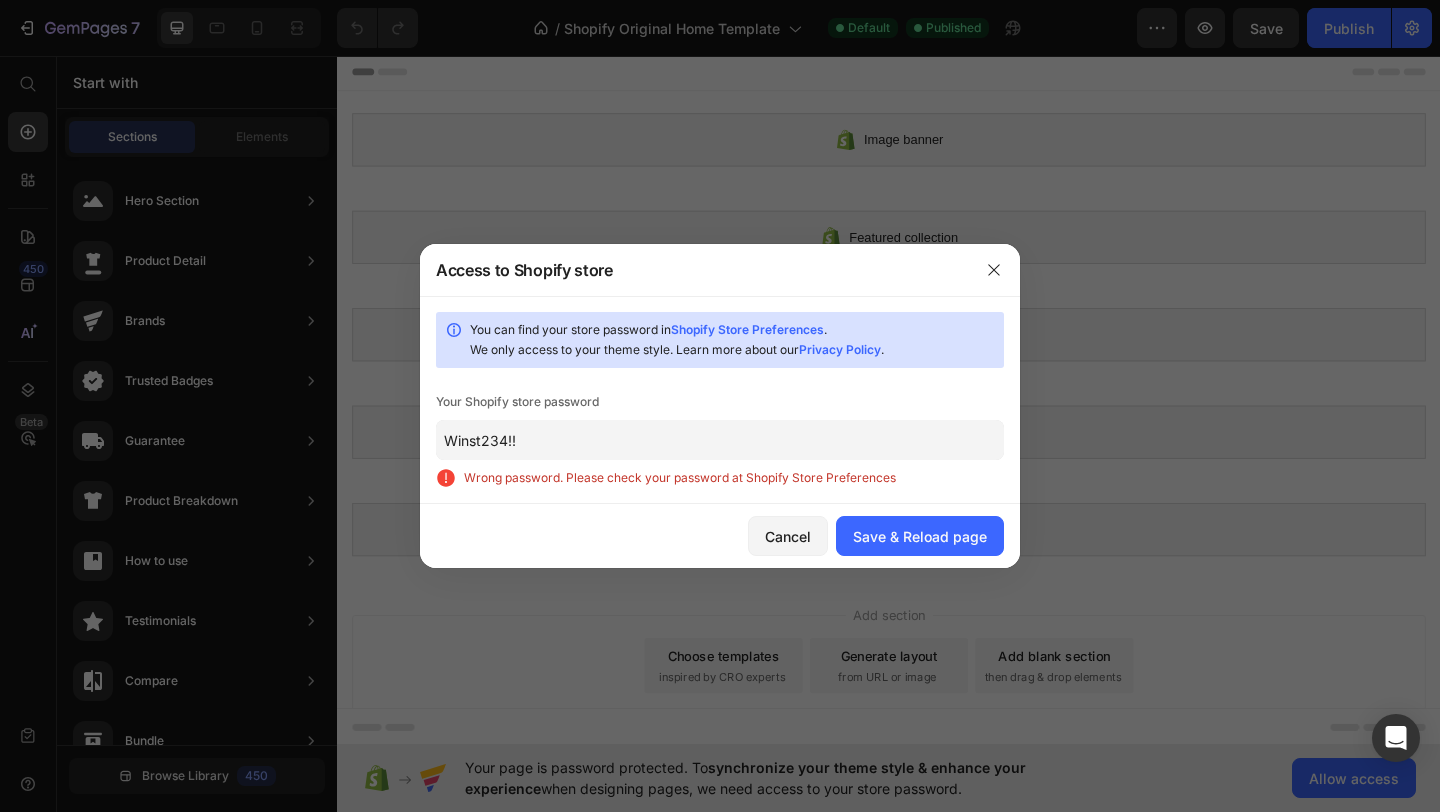 click on "Winst234!!" 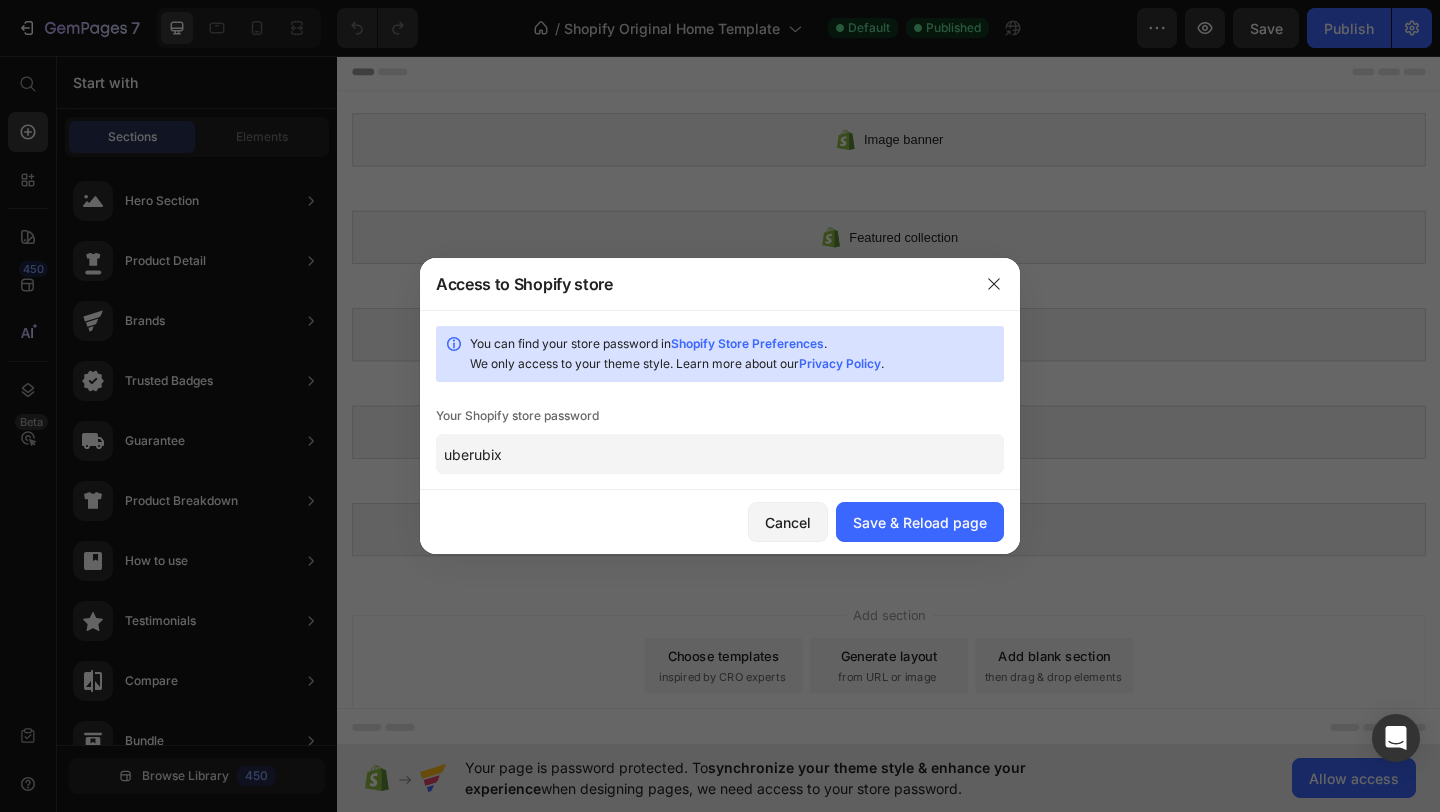 type on "uberubix" 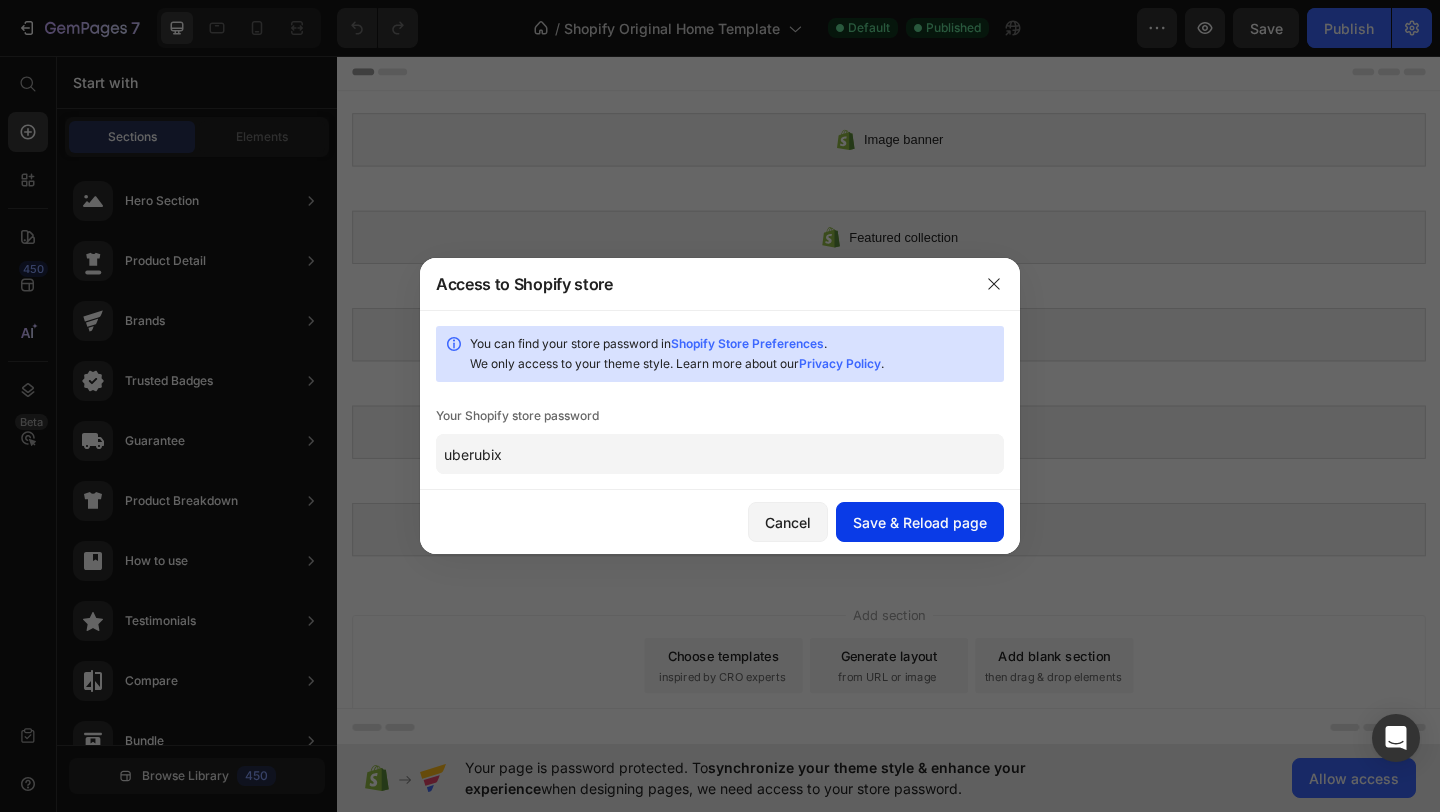 click on "Save & Reload page" at bounding box center [920, 522] 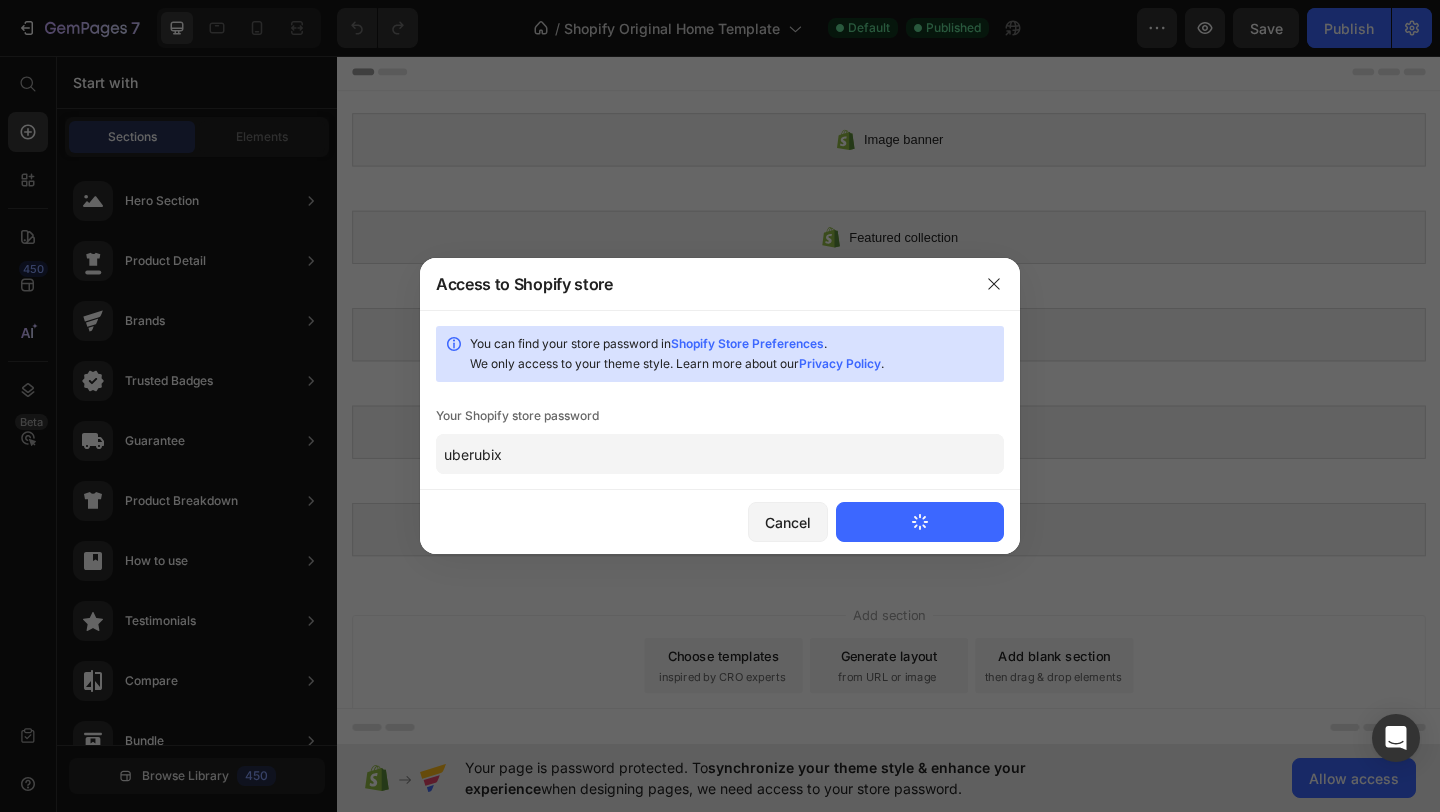 type 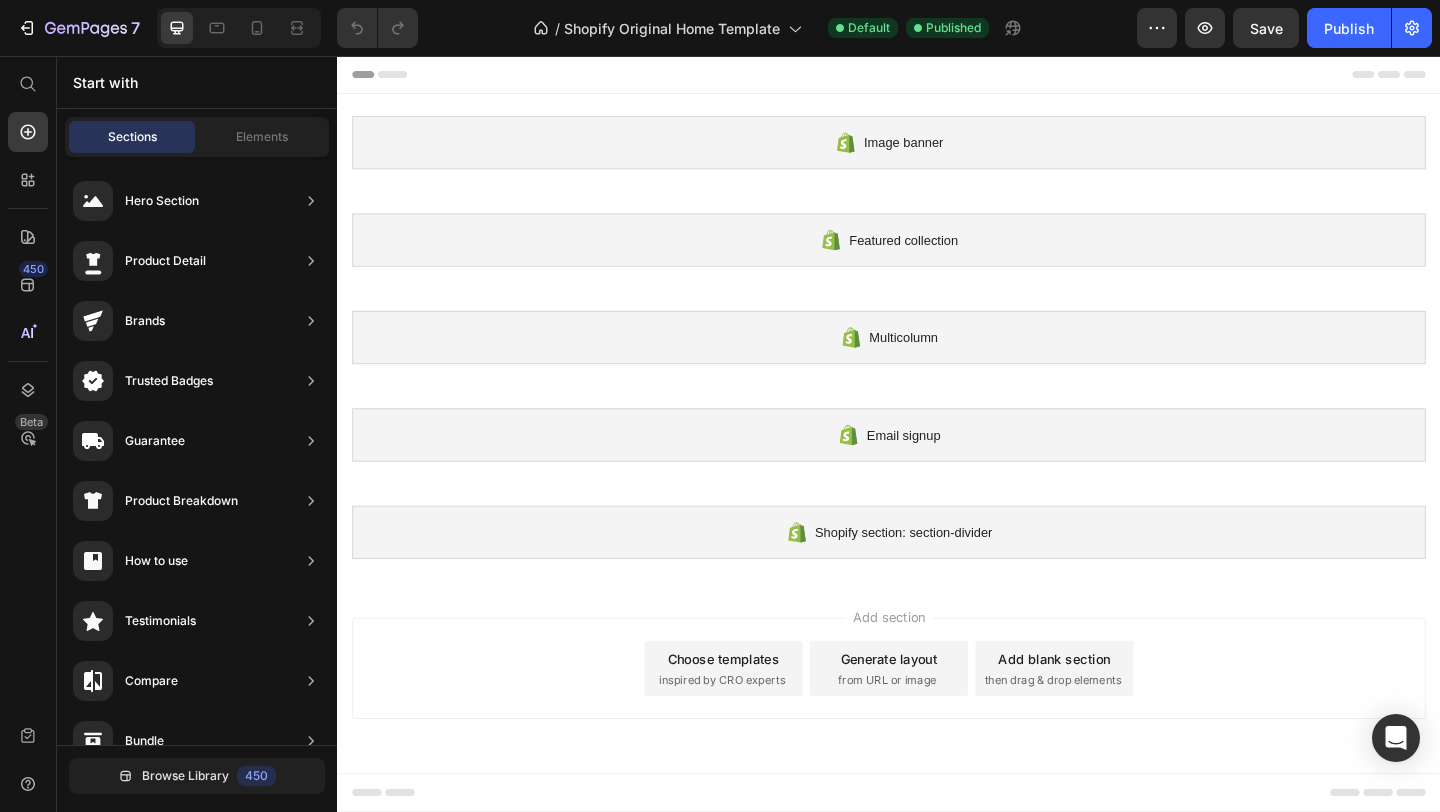scroll, scrollTop: 0, scrollLeft: 0, axis: both 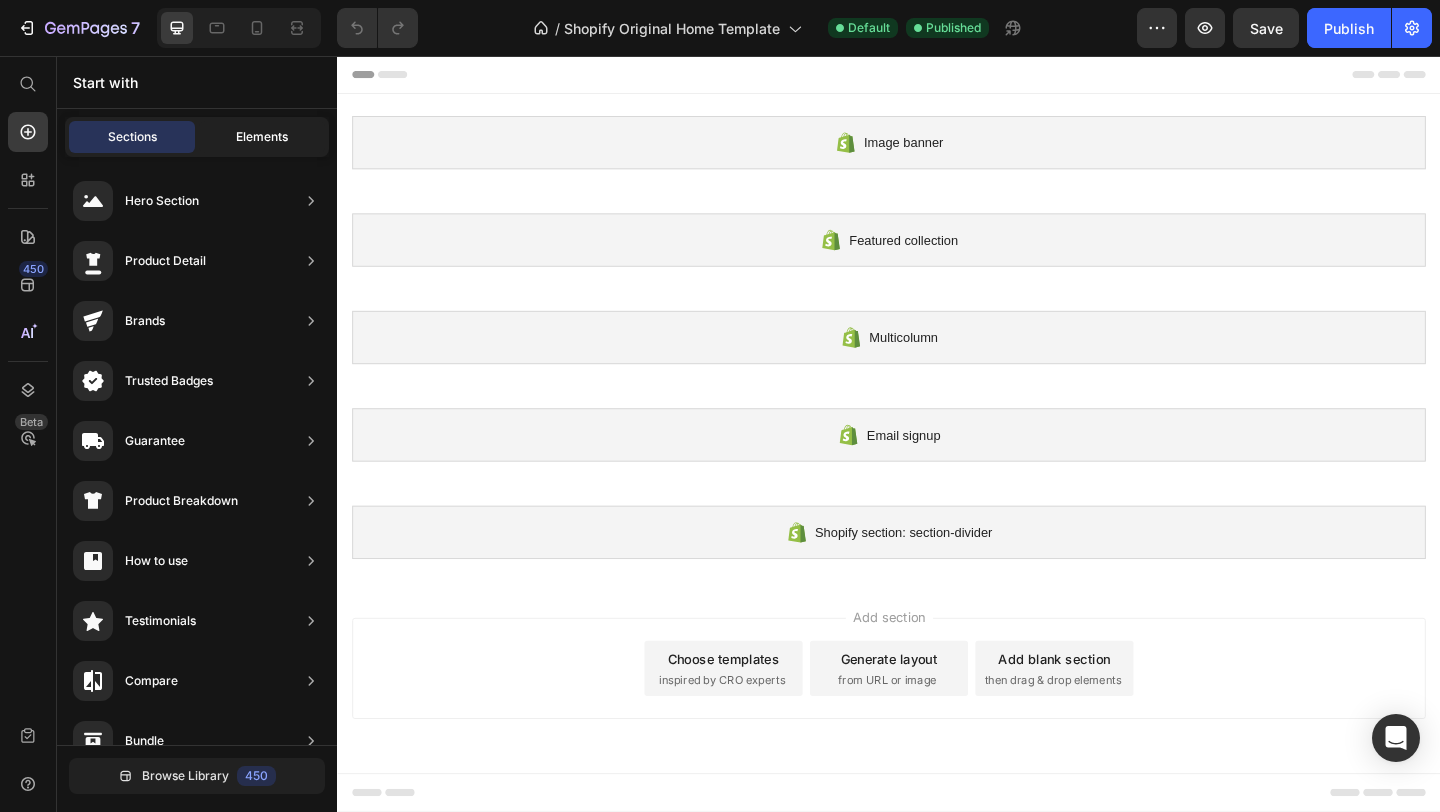 click on "Elements" at bounding box center (262, 137) 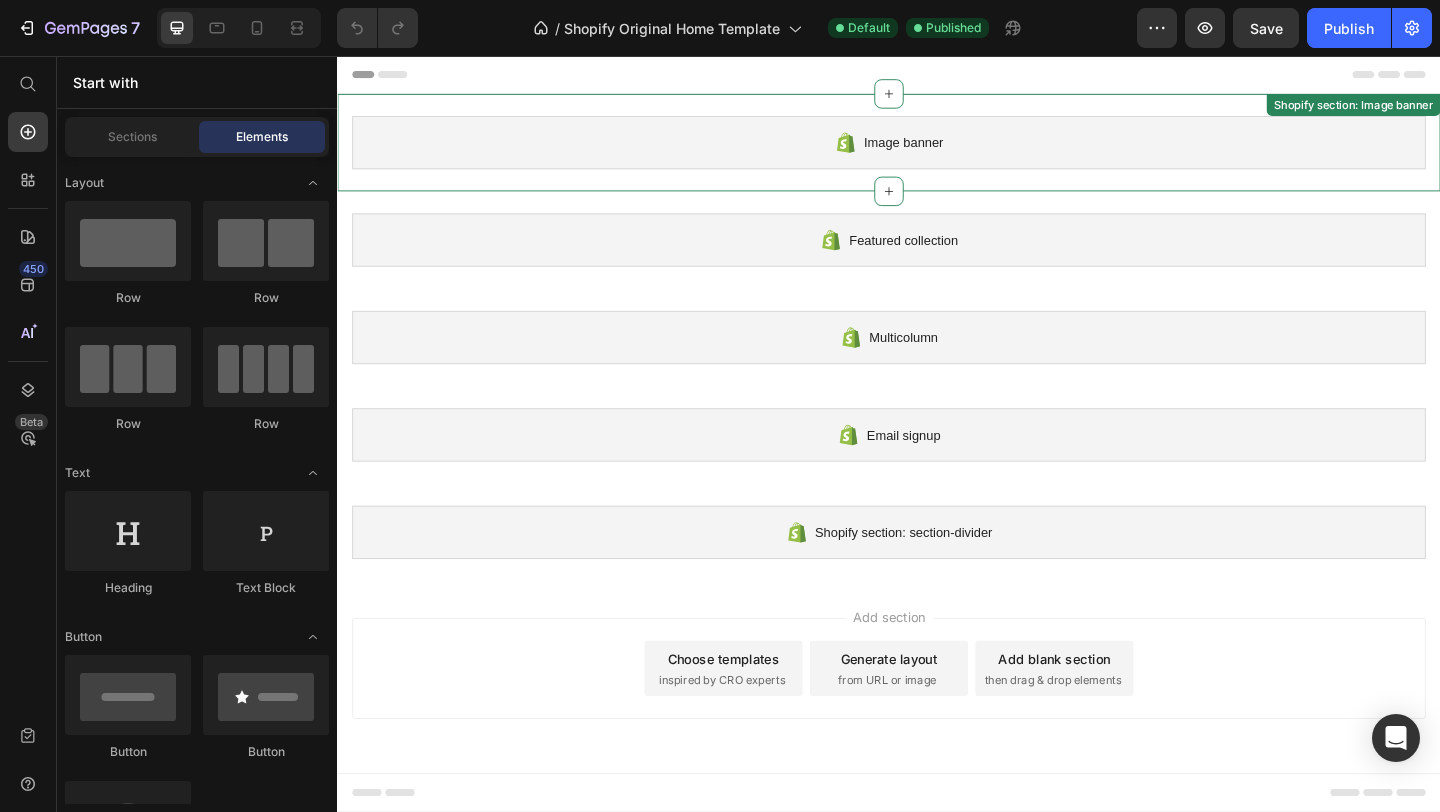 click on "Image banner" at bounding box center [937, 150] 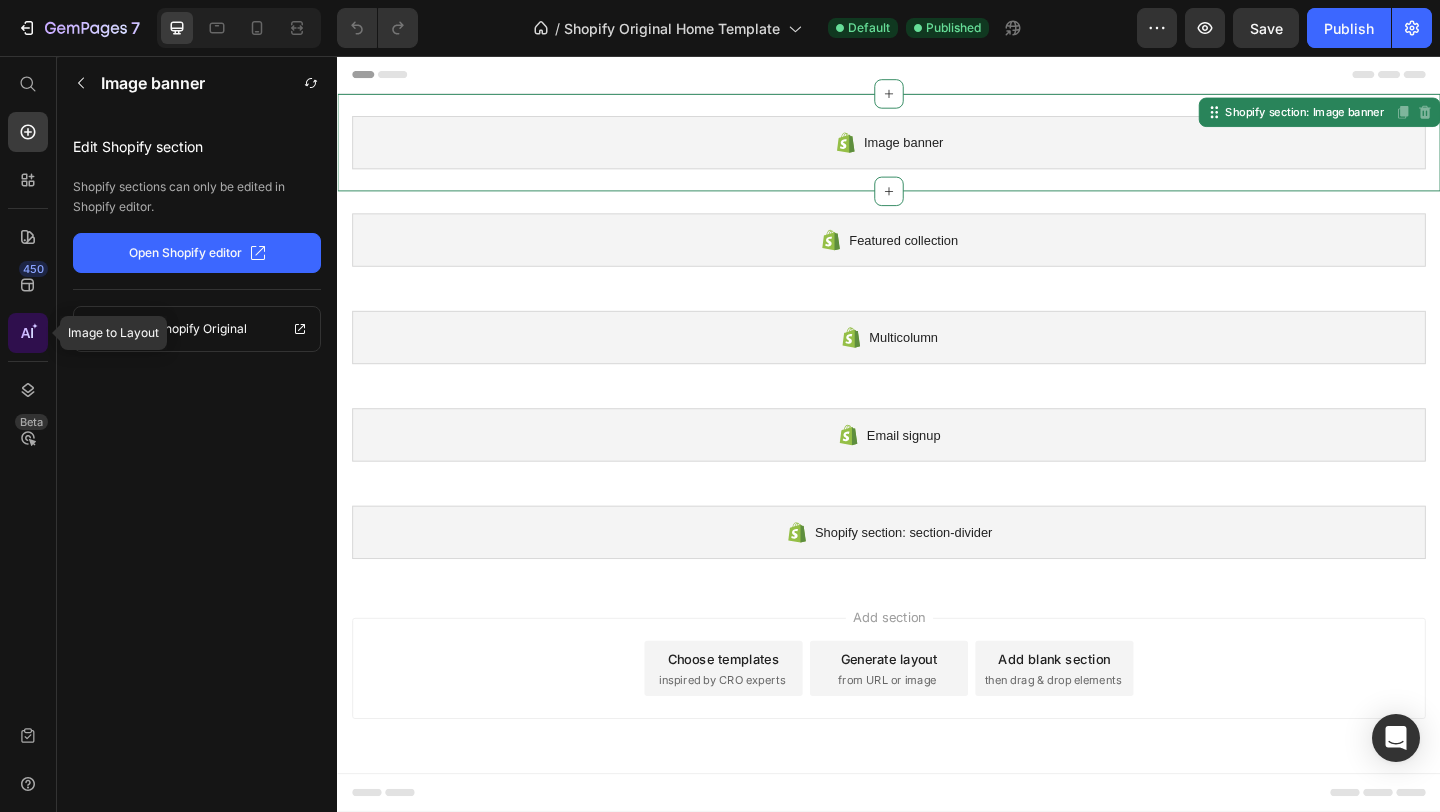 click 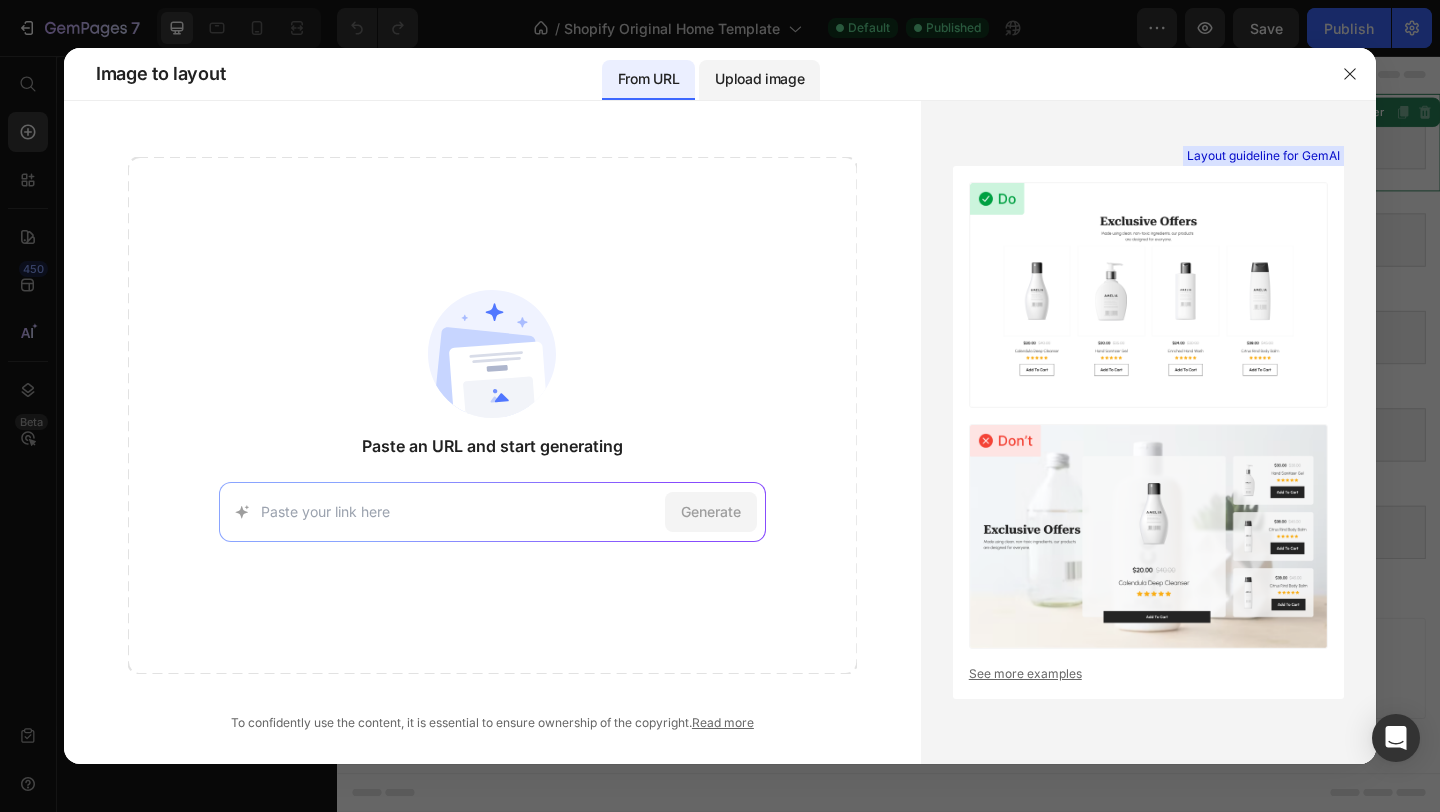 click on "Upload image" at bounding box center [759, 79] 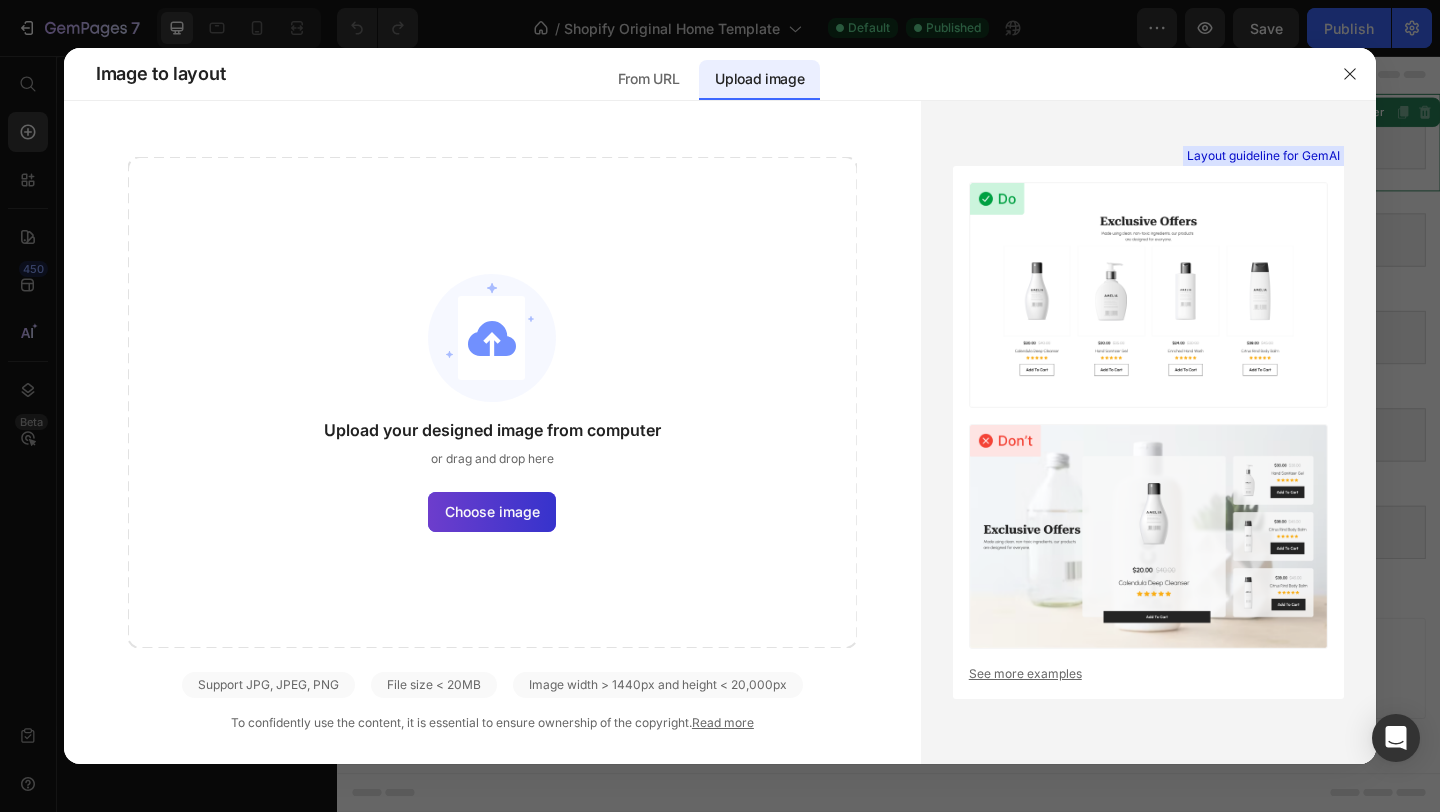 click on "Choose image" at bounding box center [492, 511] 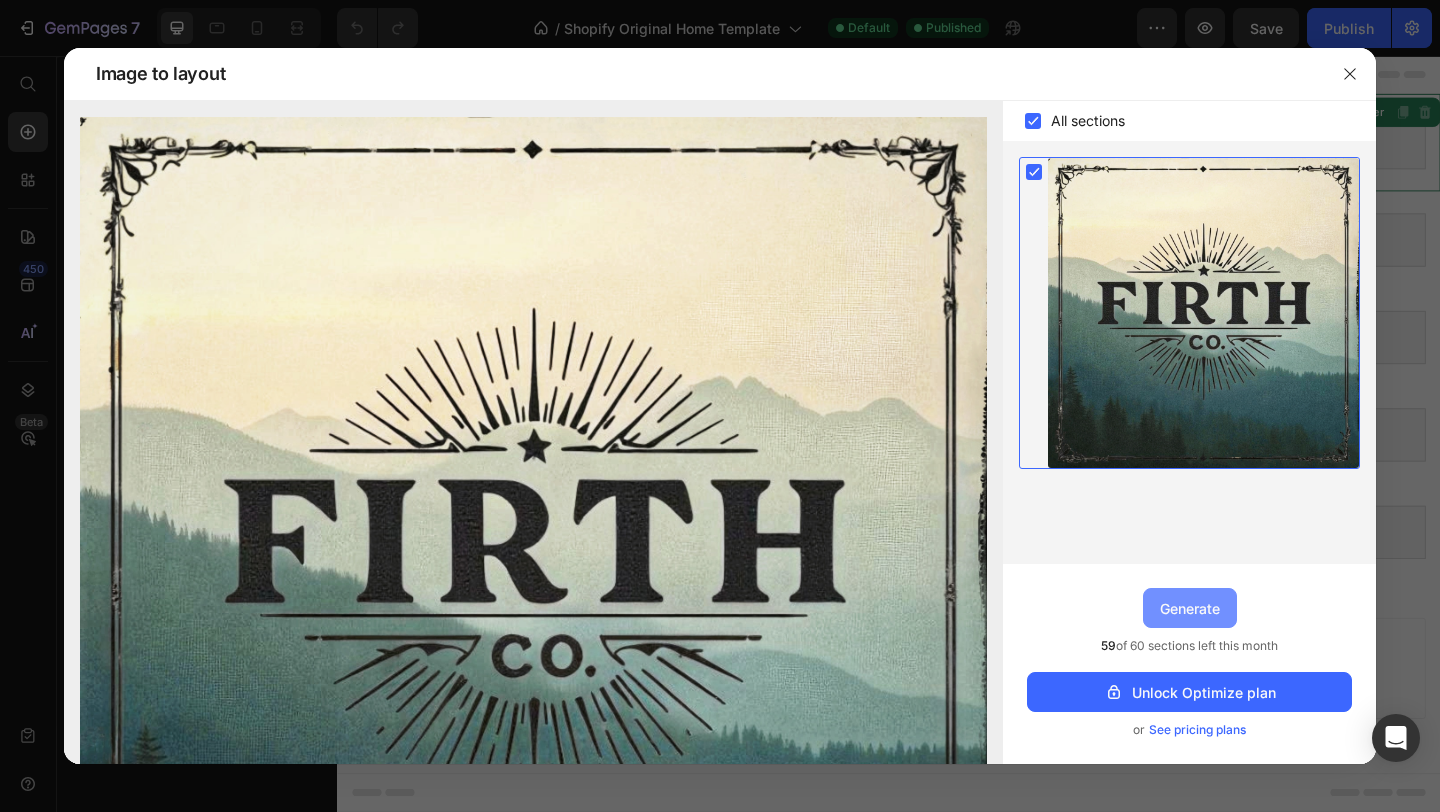 click on "Generate" at bounding box center [1190, 608] 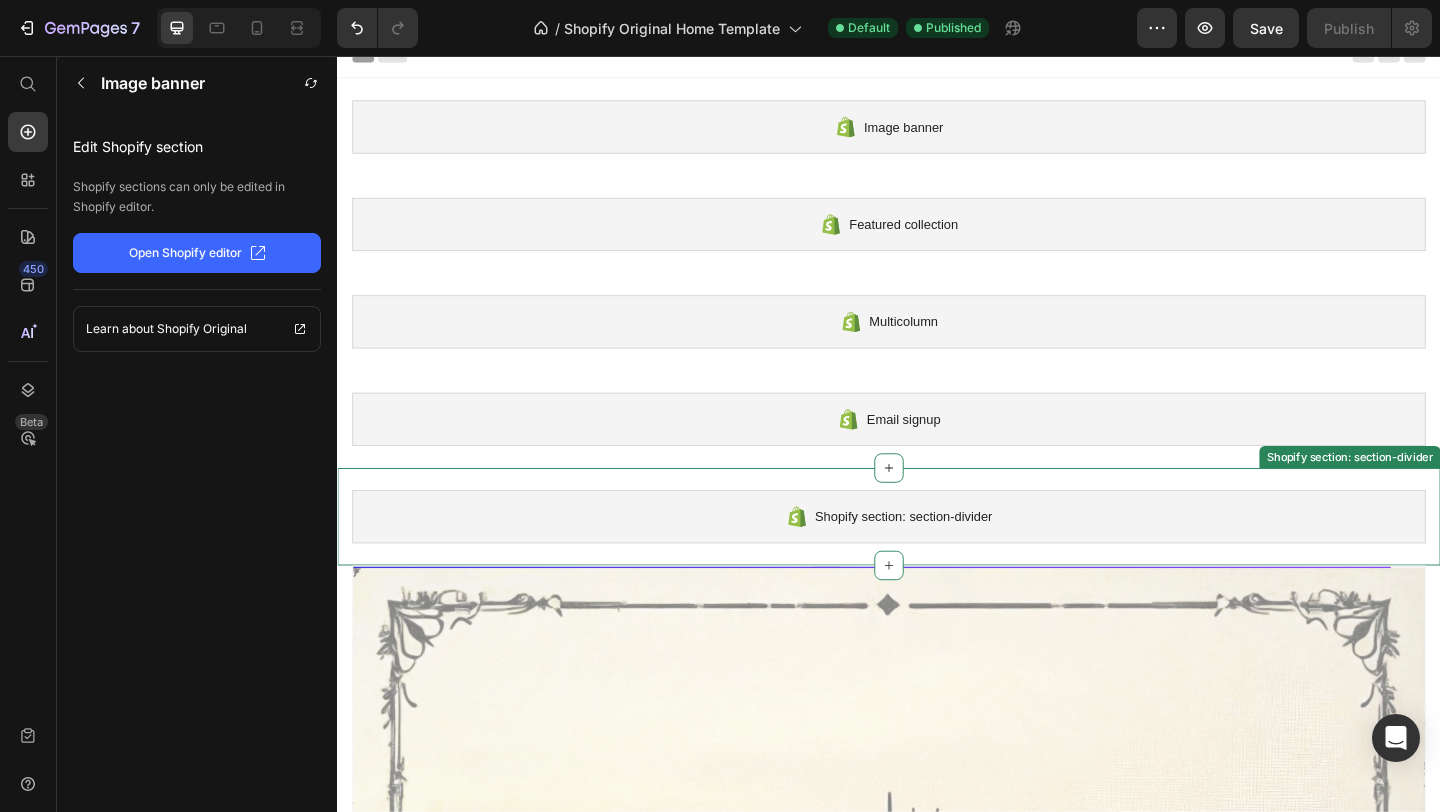 scroll, scrollTop: 0, scrollLeft: 0, axis: both 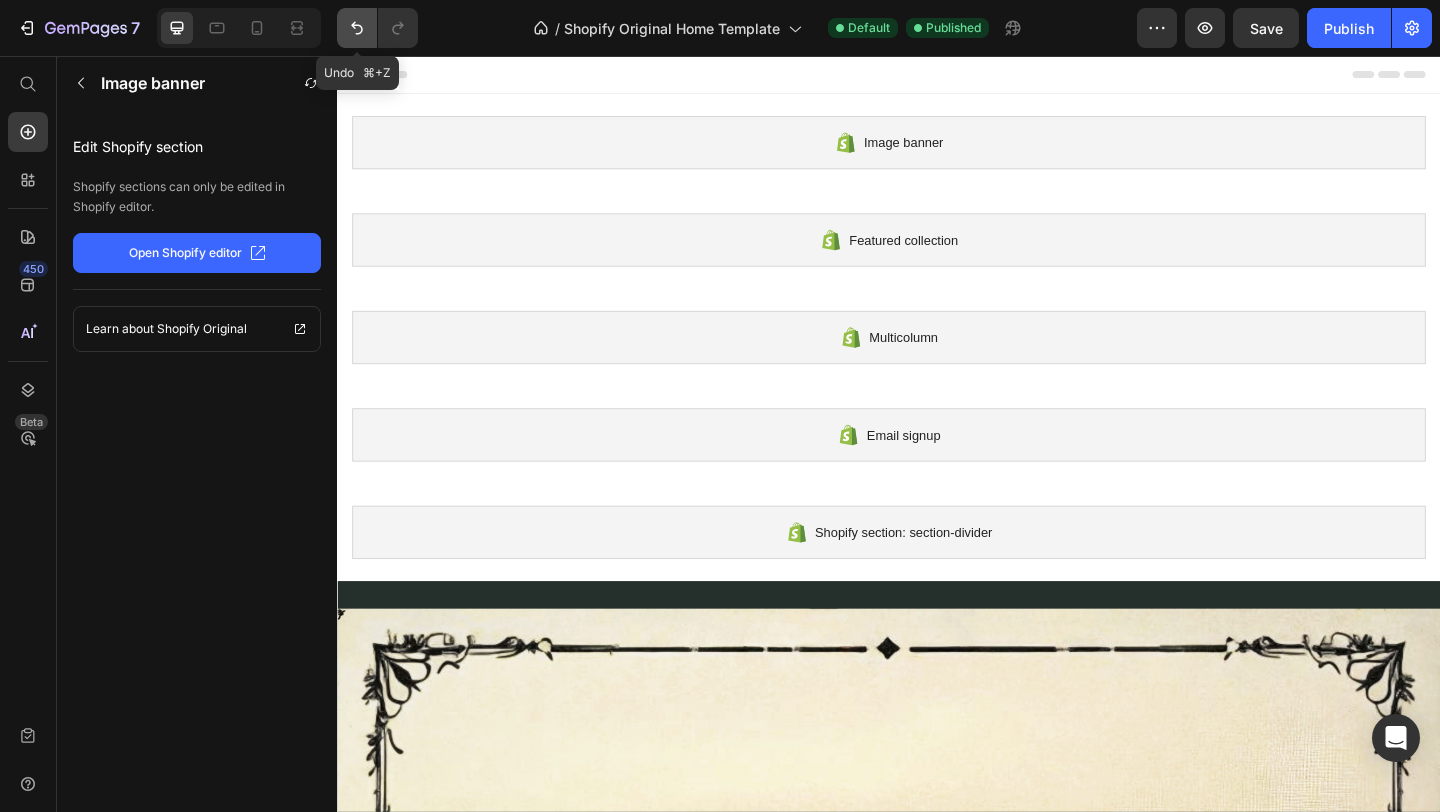 click 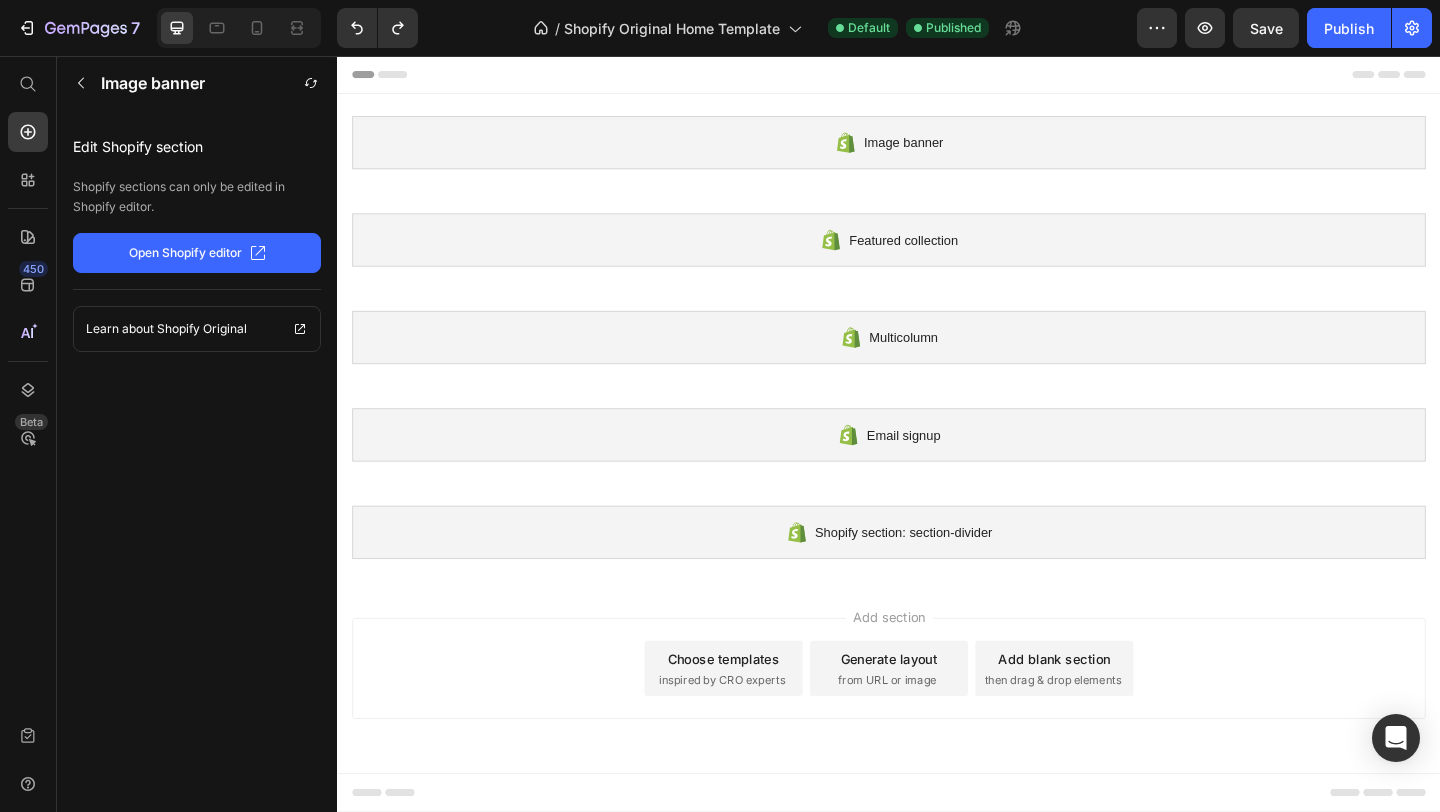 click 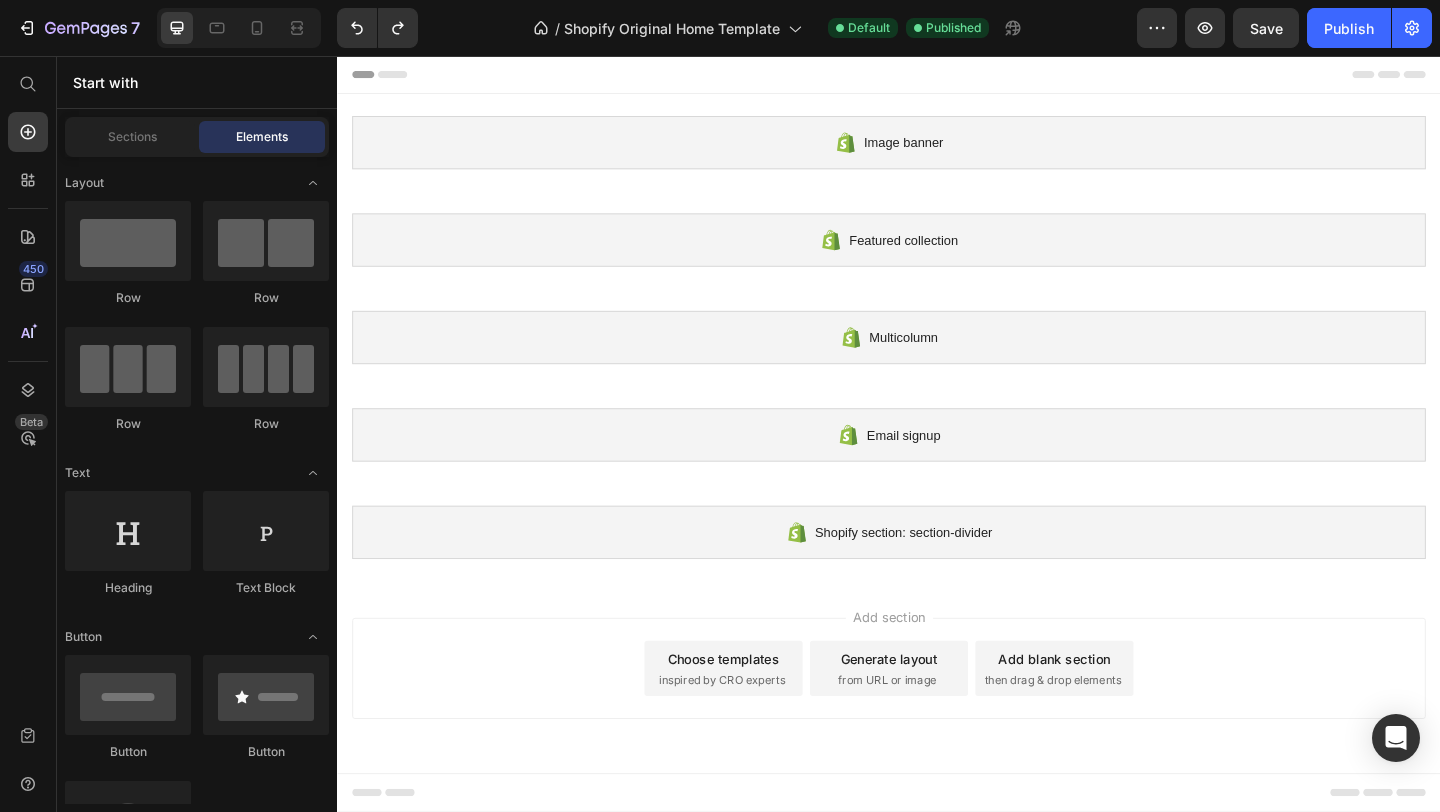 click 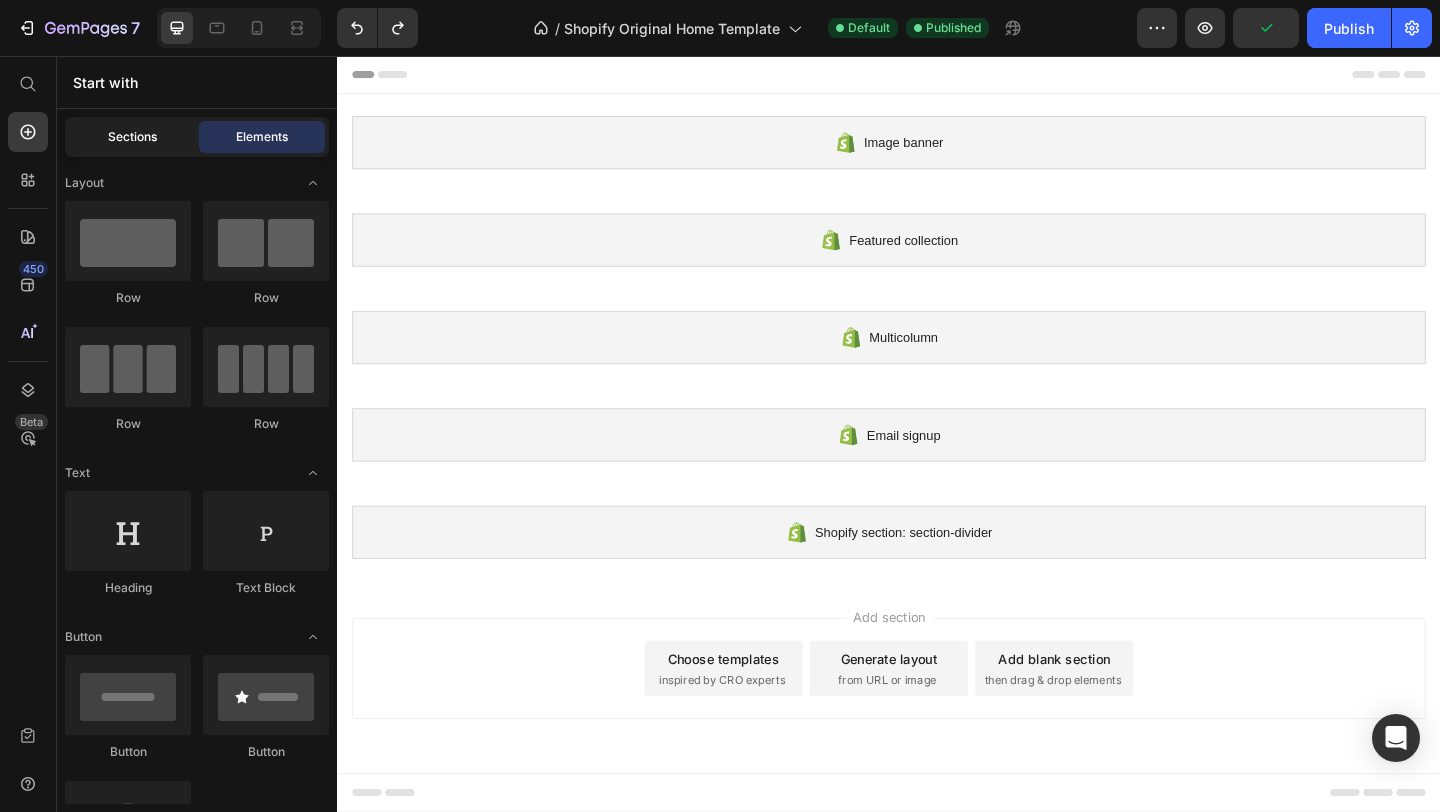 click on "Sections" 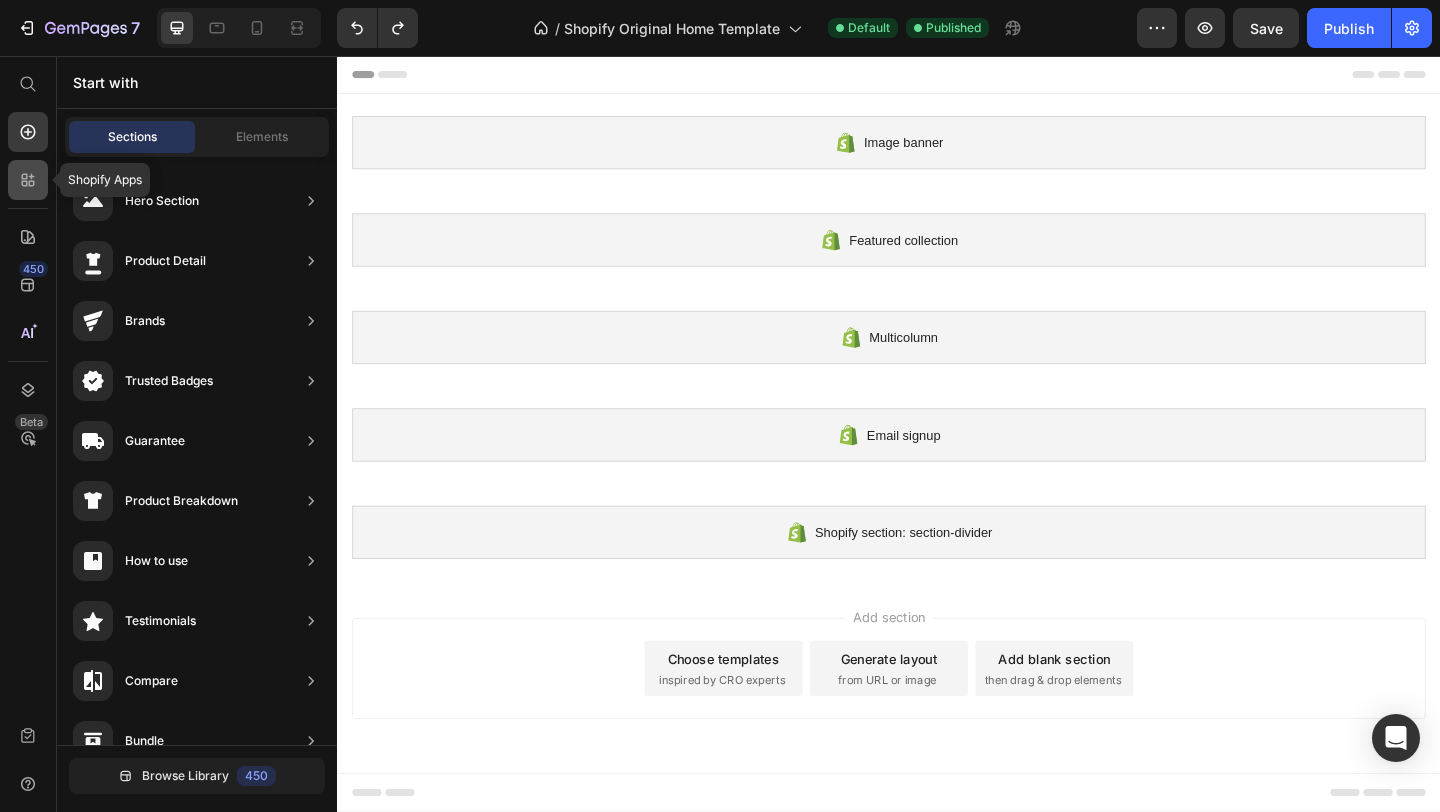 click 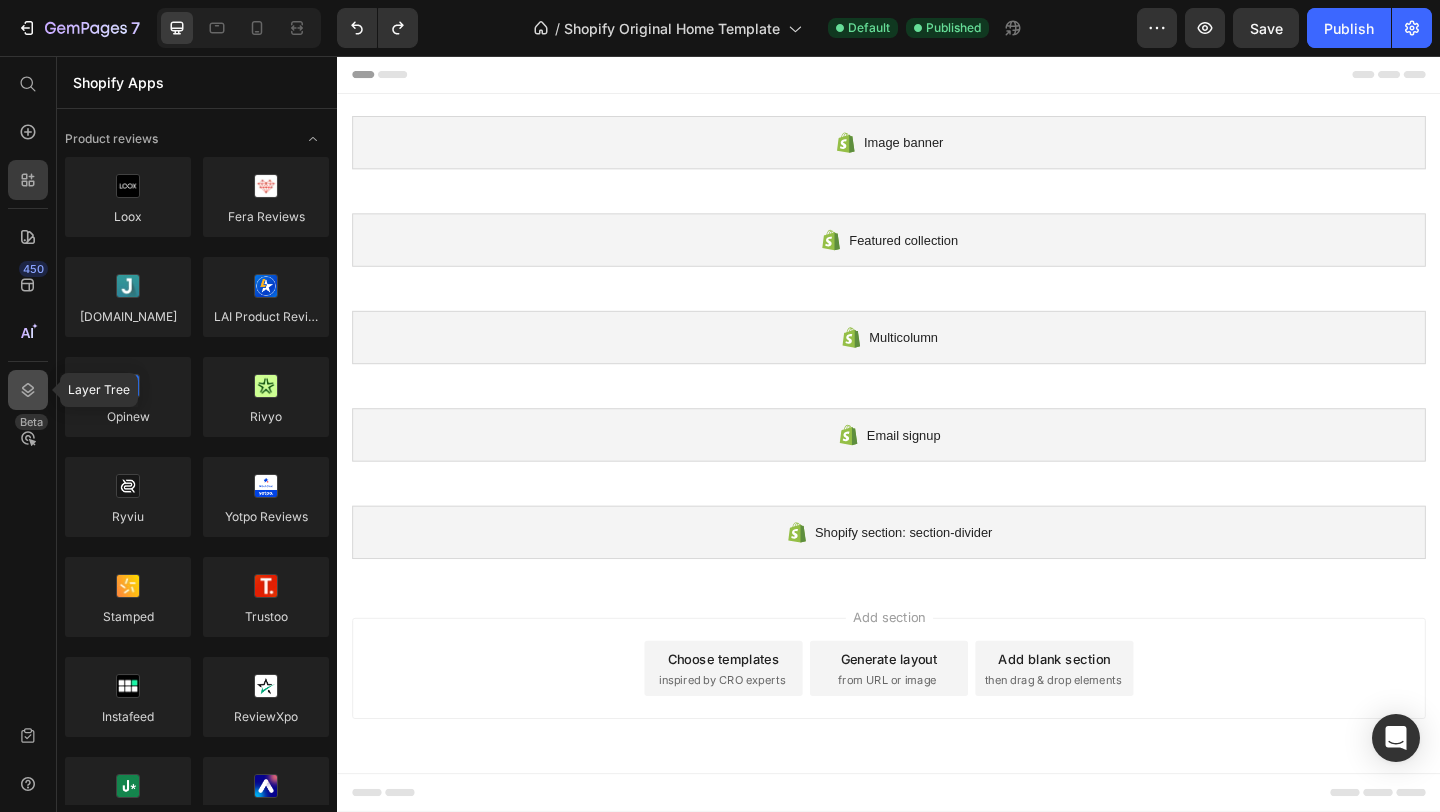 click 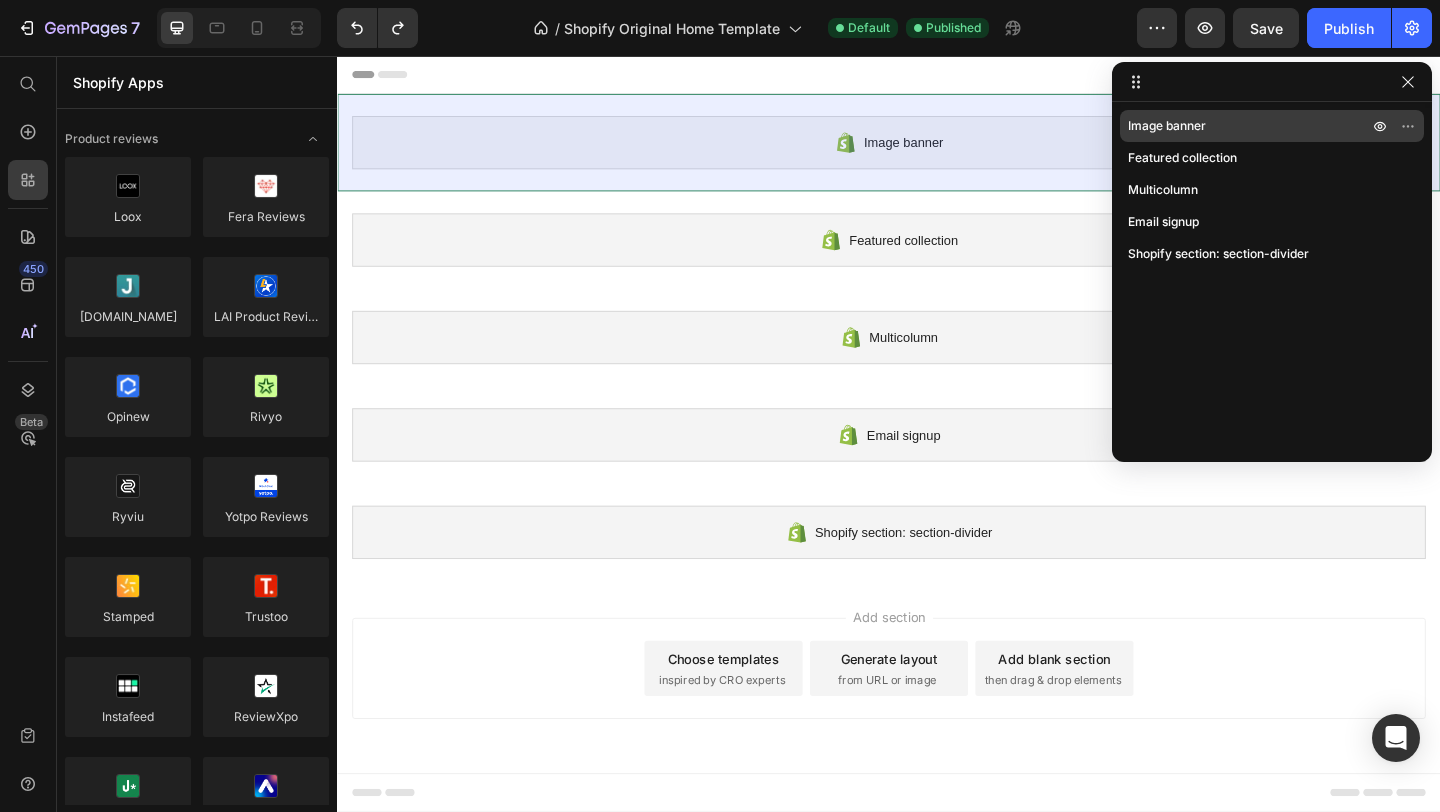 click on "Image banner" at bounding box center [1167, 126] 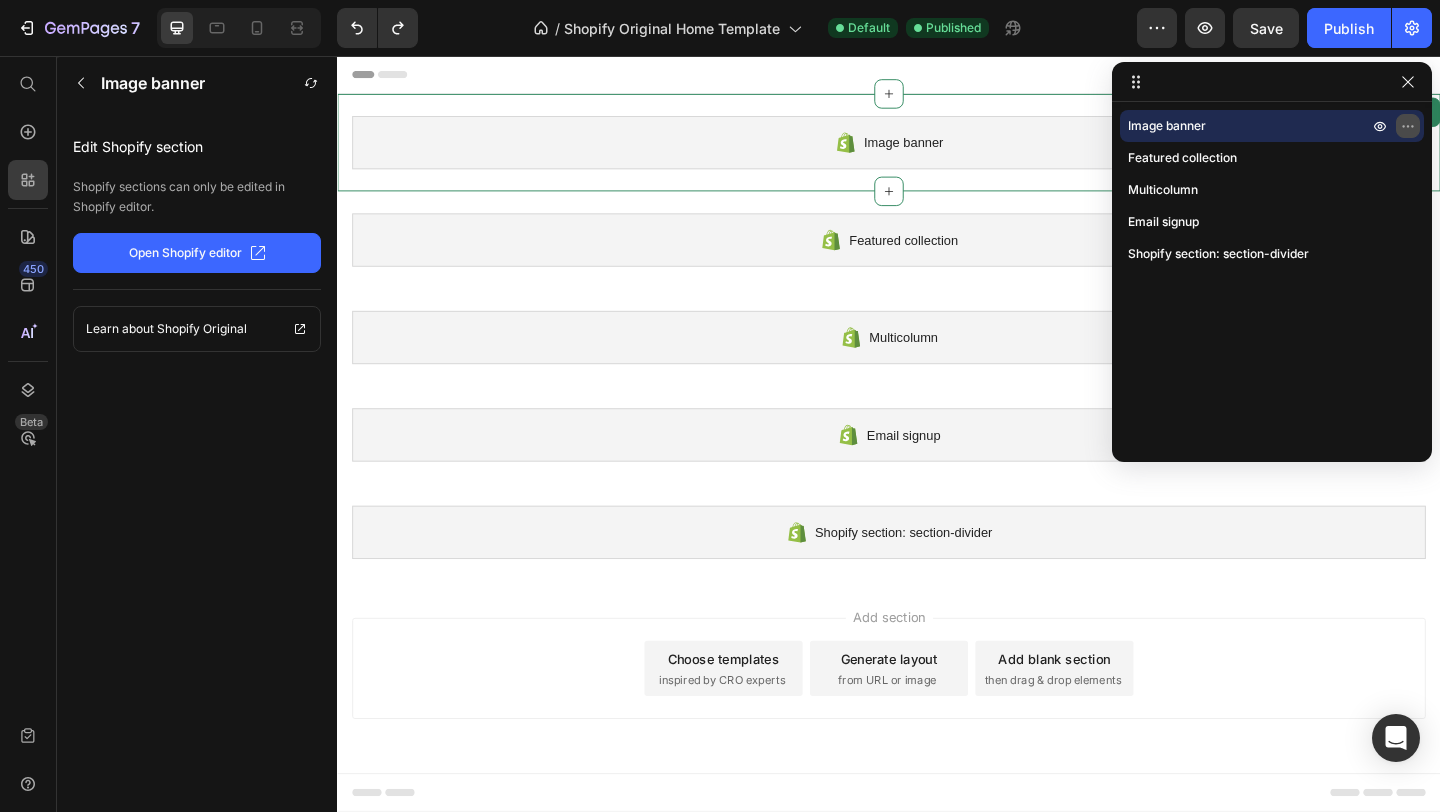 click 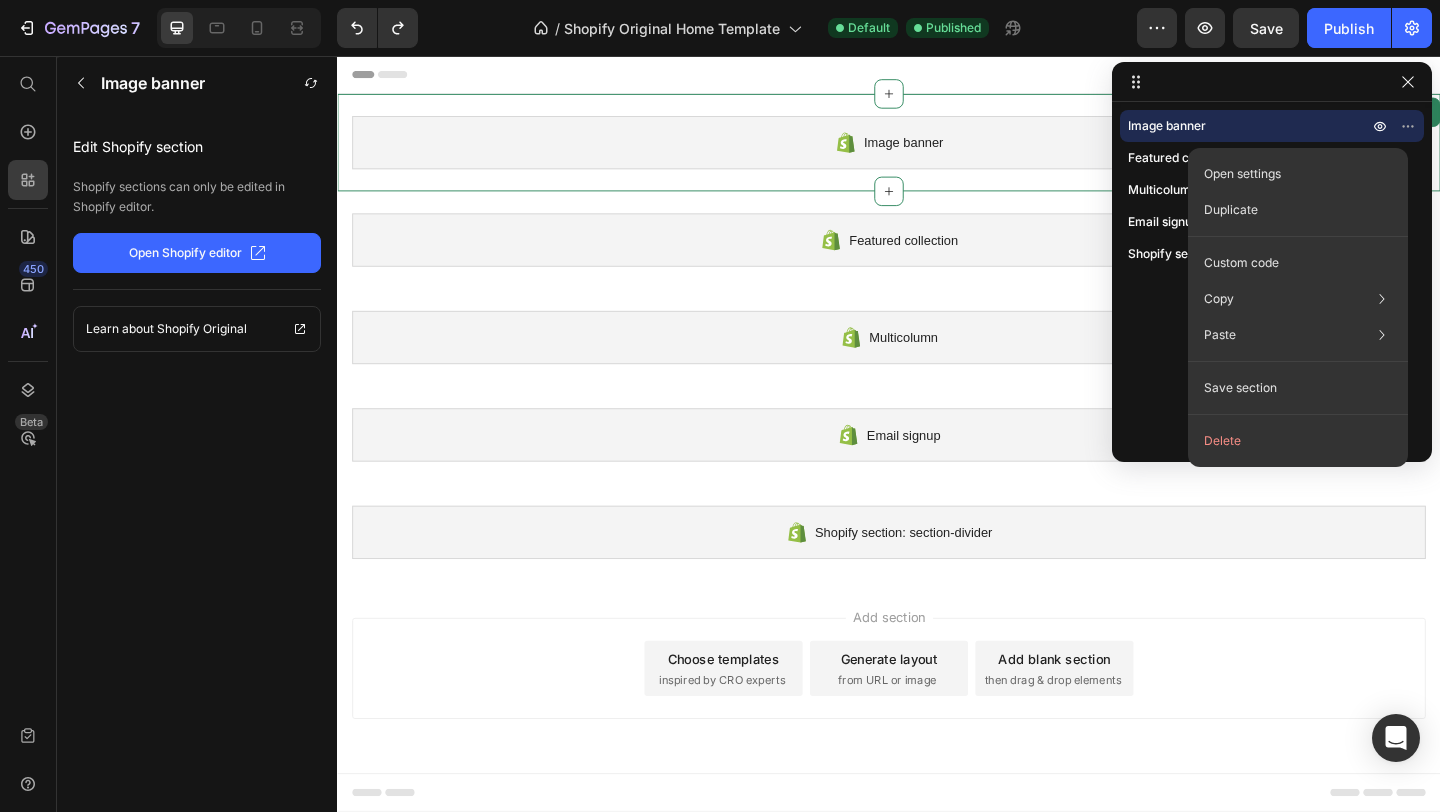click 